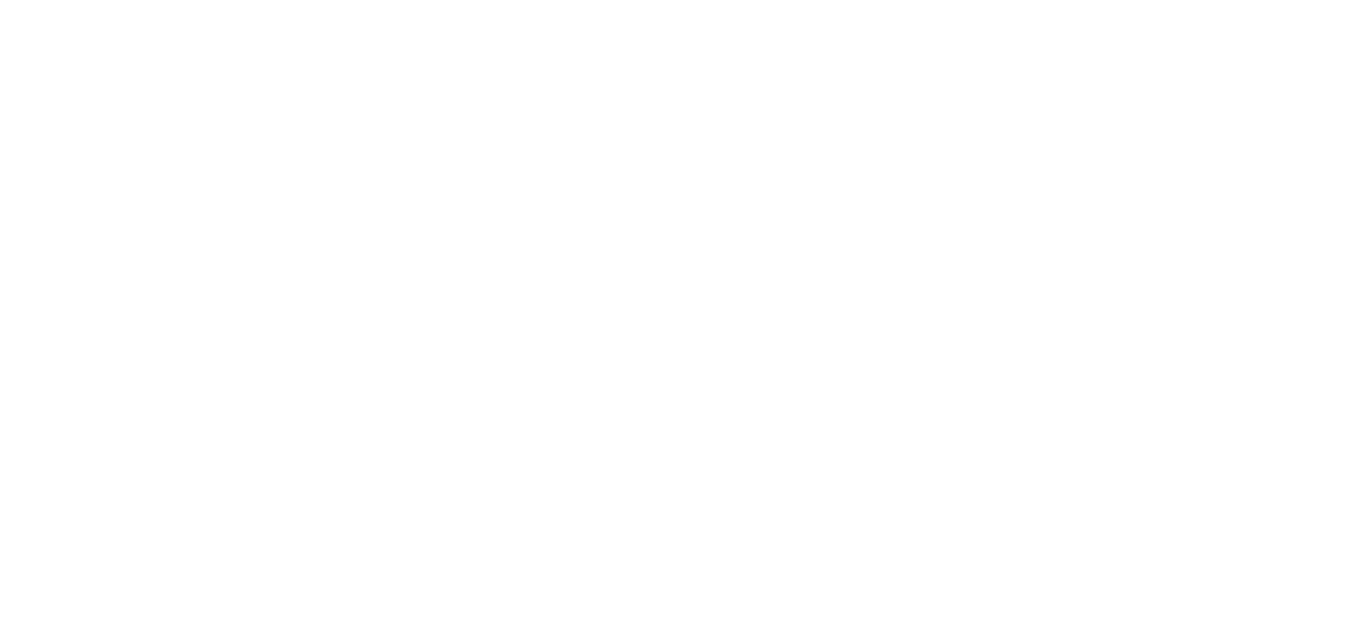 scroll, scrollTop: 0, scrollLeft: 0, axis: both 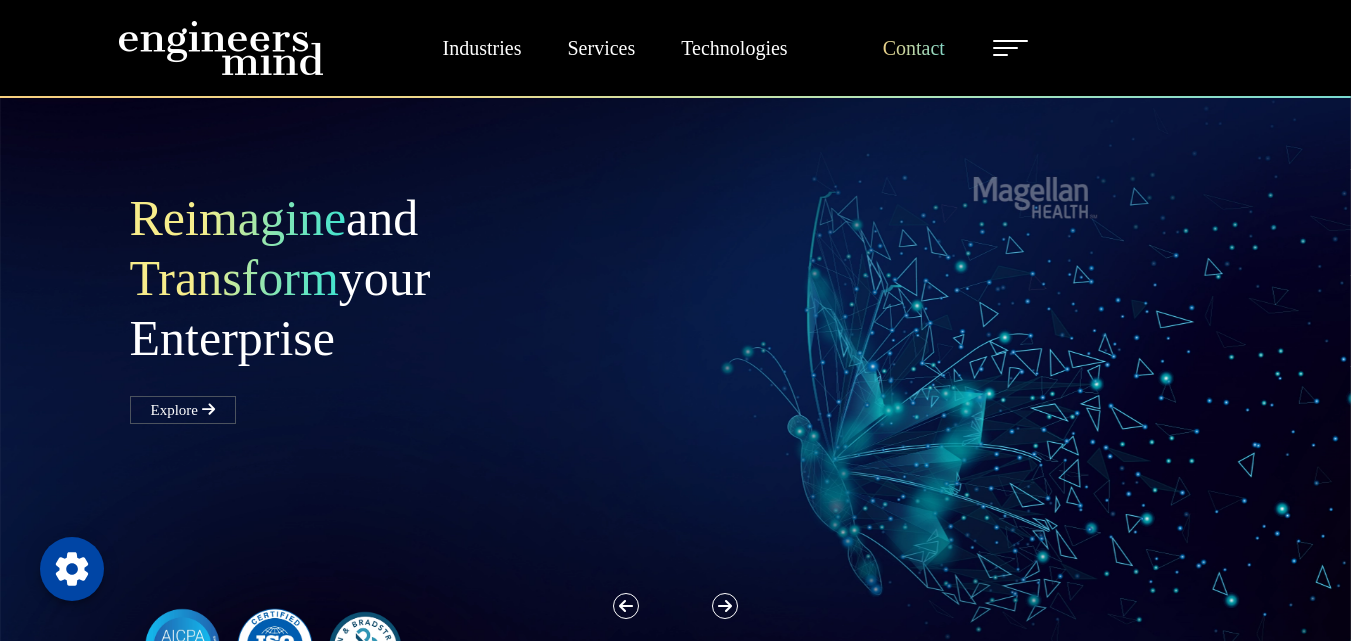 click on "Contact" at bounding box center (914, 48) 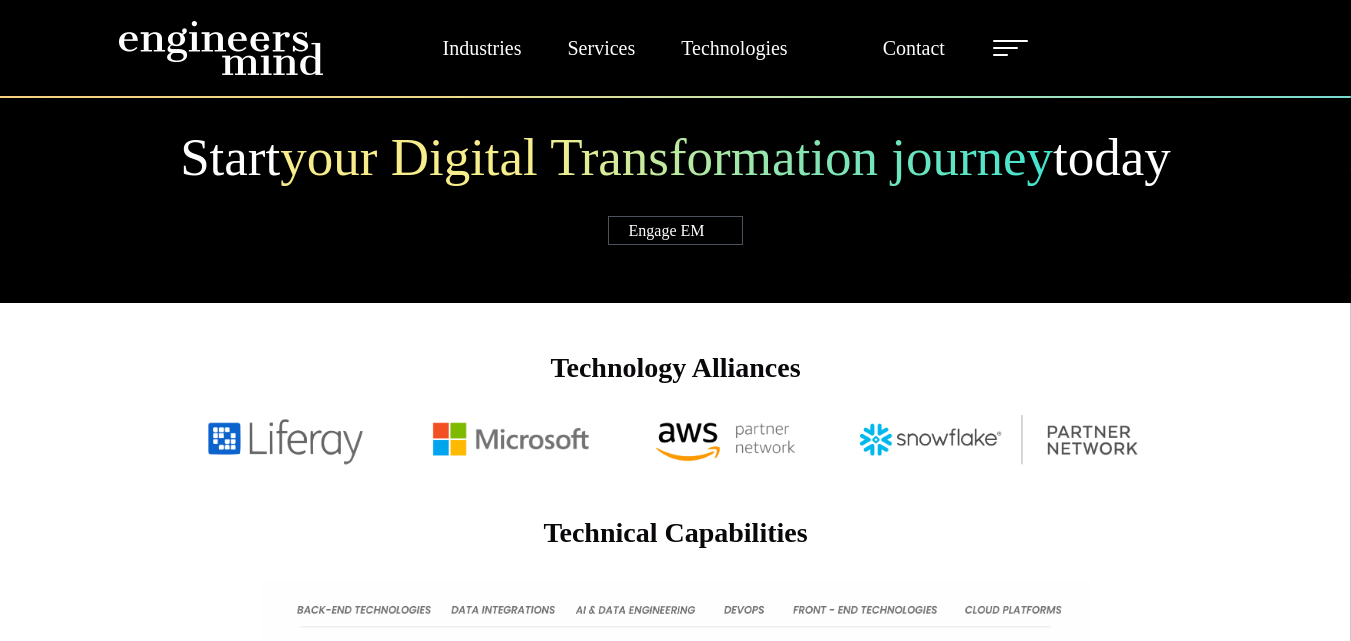 scroll, scrollTop: 1120, scrollLeft: 0, axis: vertical 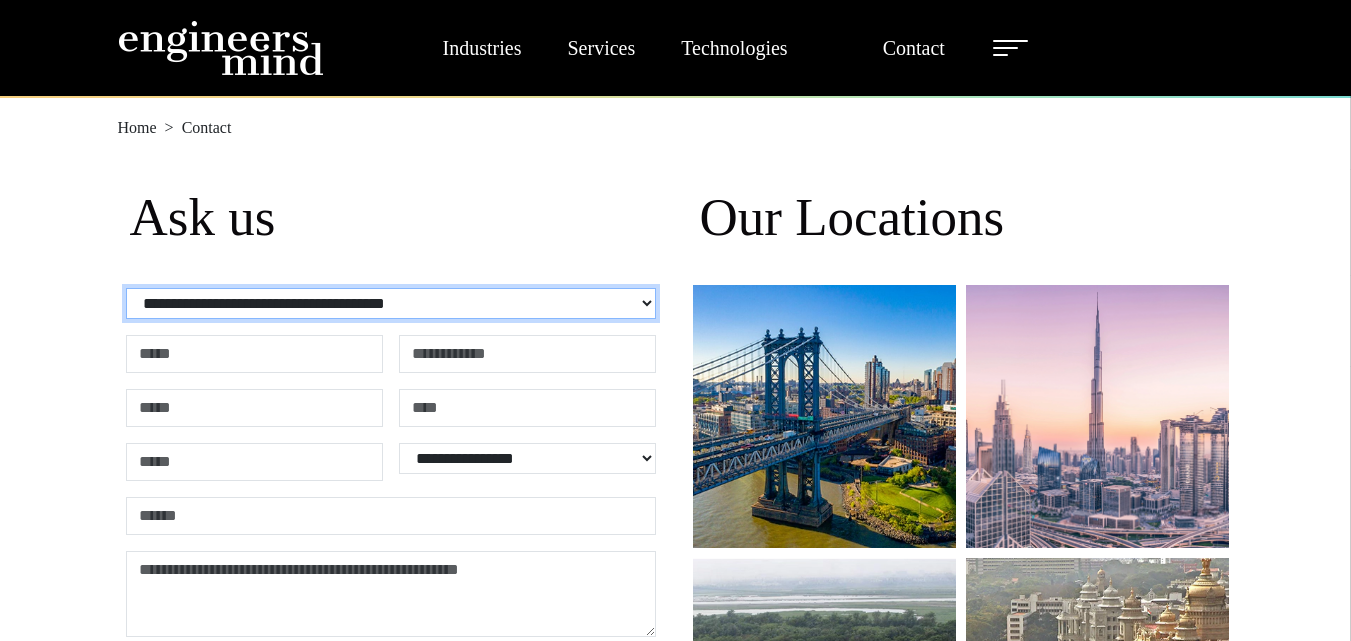 click on "**********" at bounding box center (391, 303) 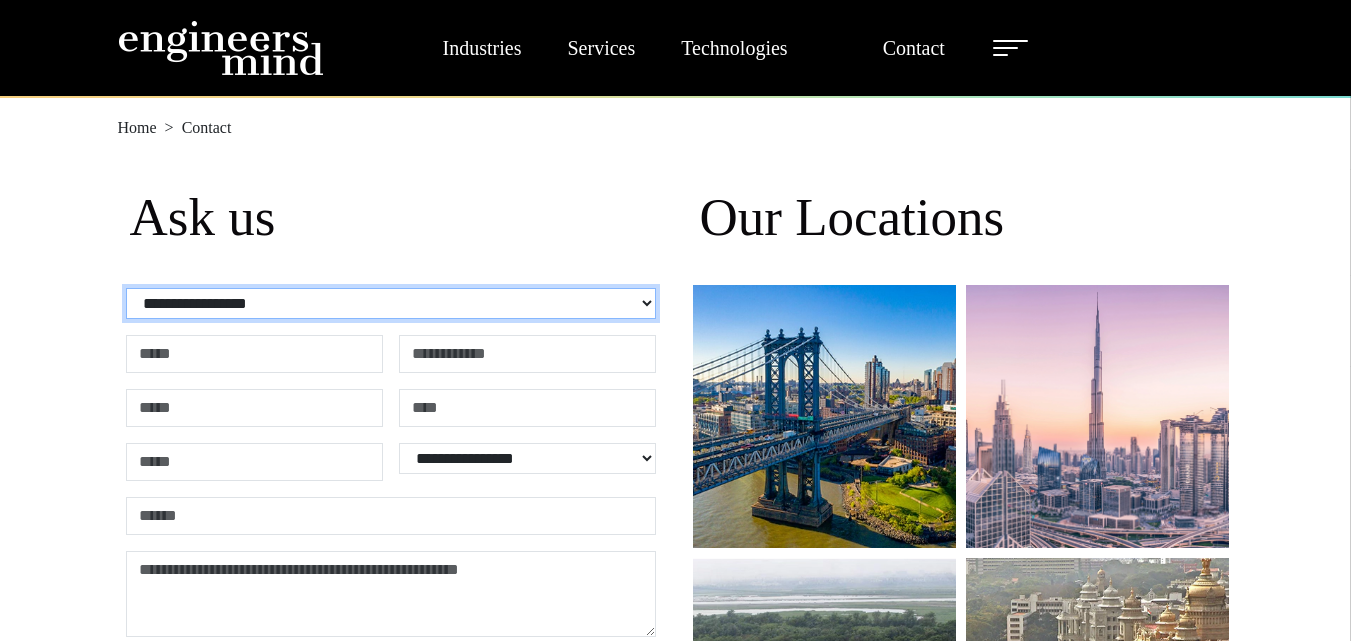 click on "**********" at bounding box center (391, 303) 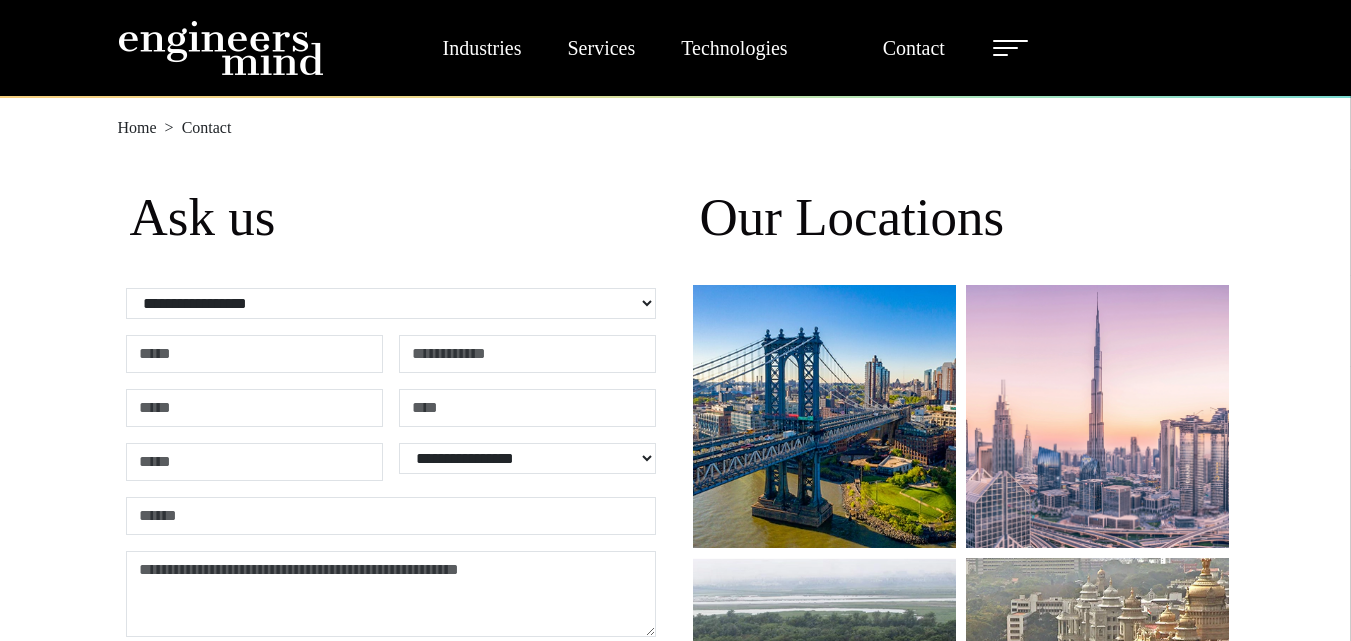 click on "Ask us" at bounding box center [391, 218] 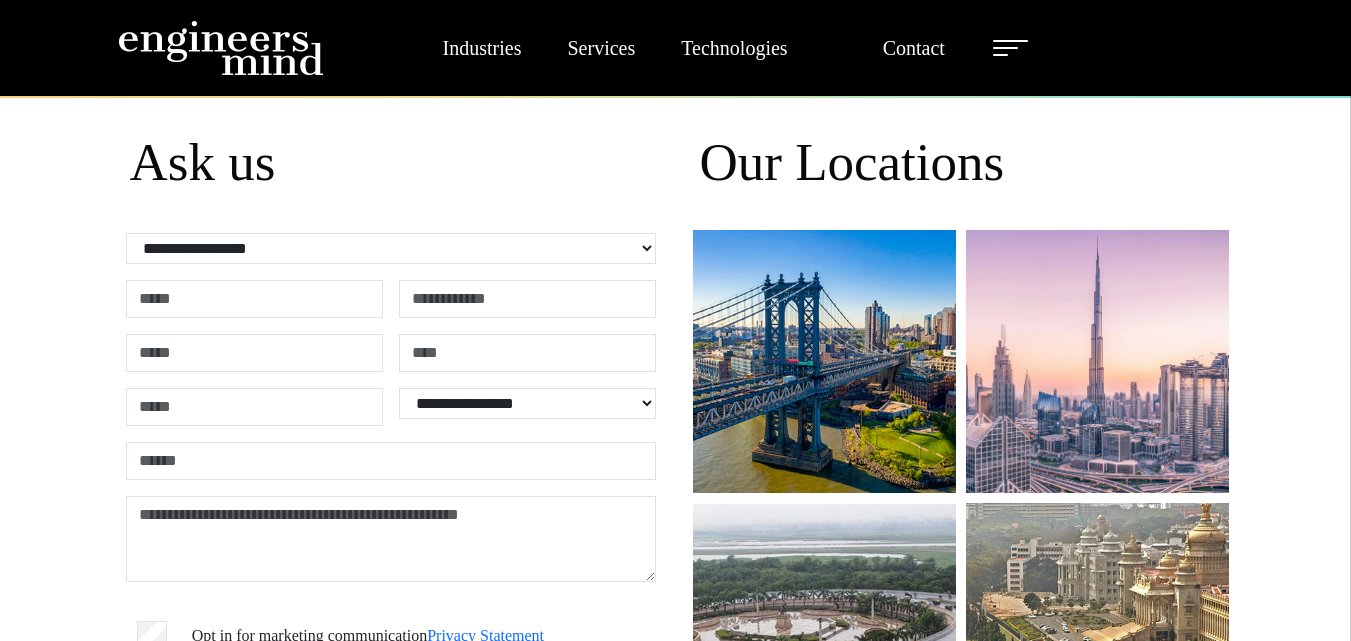 scroll, scrollTop: 120, scrollLeft: 0, axis: vertical 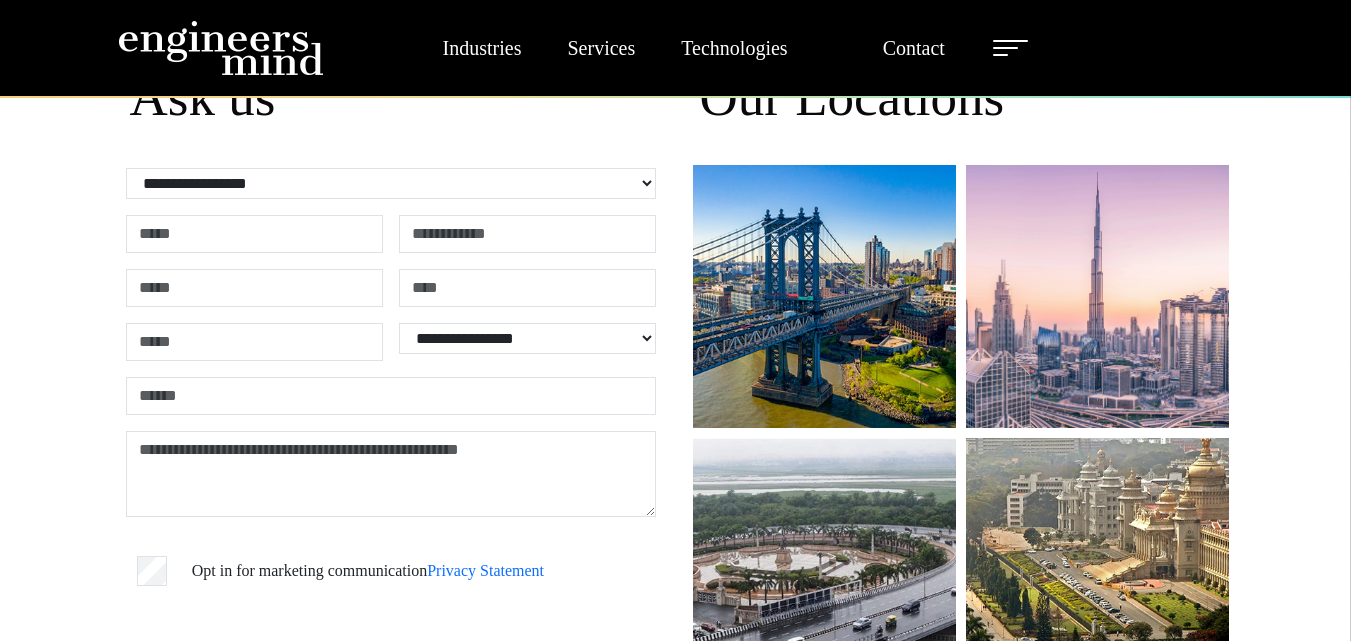 click on "**********" at bounding box center (675, 440) 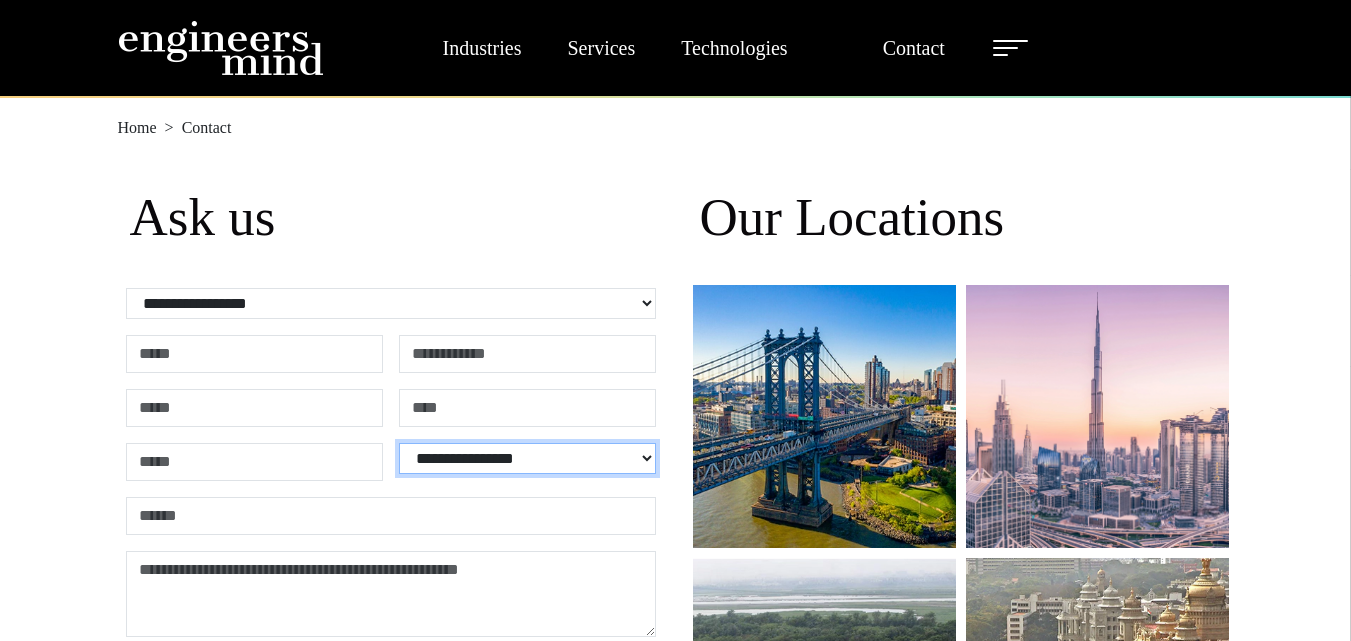 click on "**********" at bounding box center (527, 458) 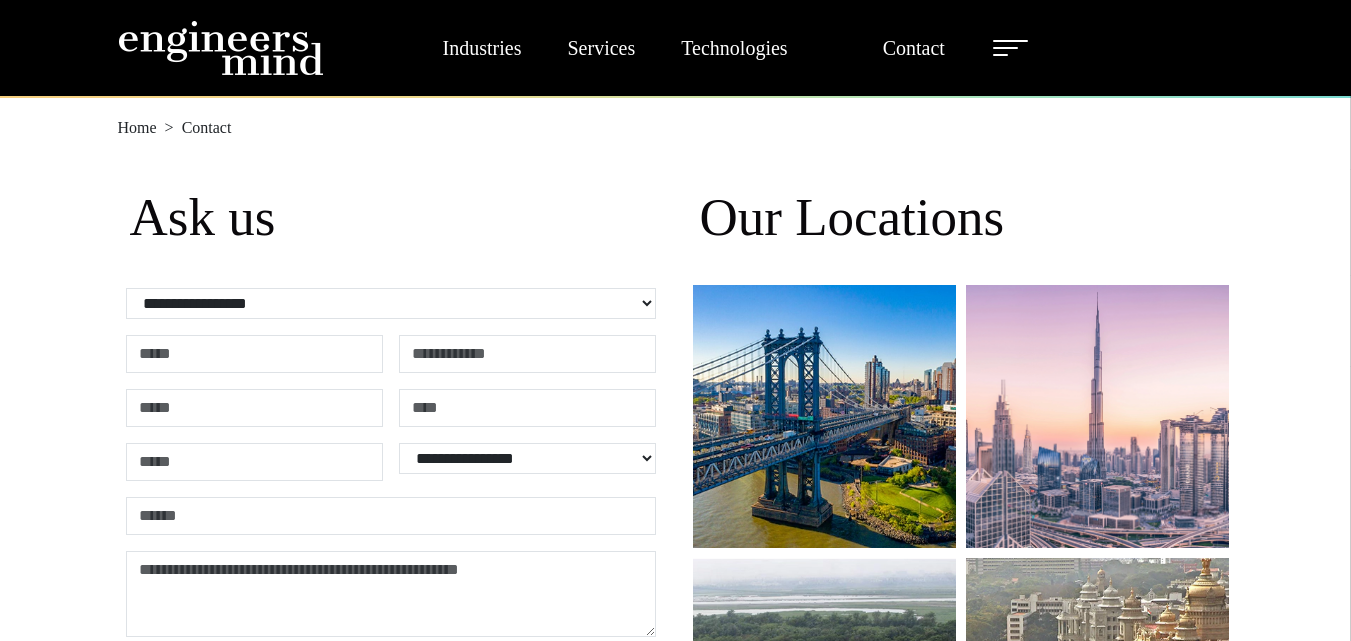 click on "Ask us" at bounding box center (391, 218) 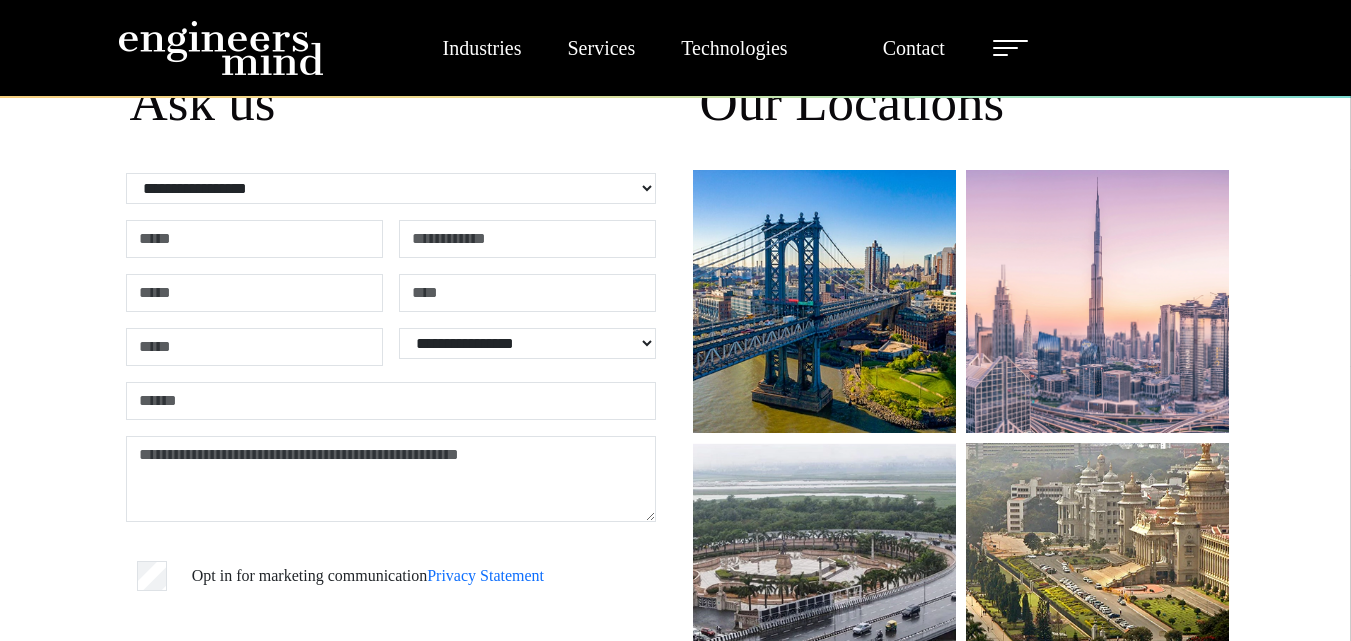 scroll, scrollTop: 0, scrollLeft: 0, axis: both 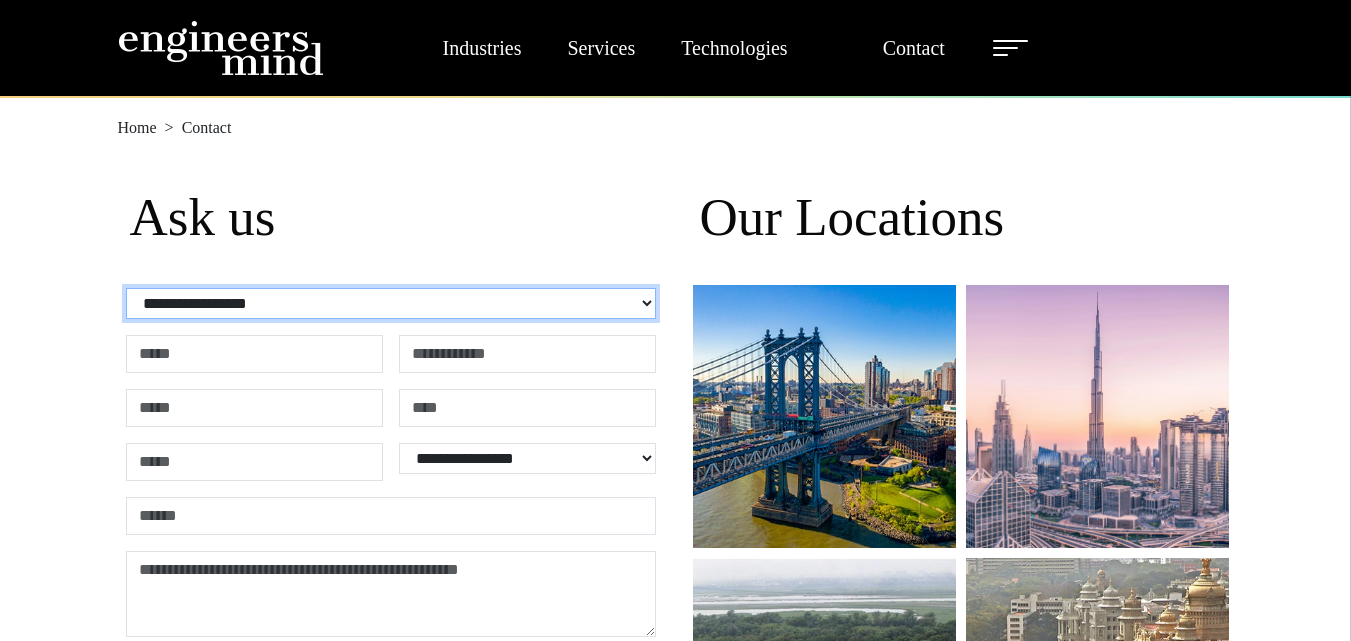 click on "**********" at bounding box center (391, 303) 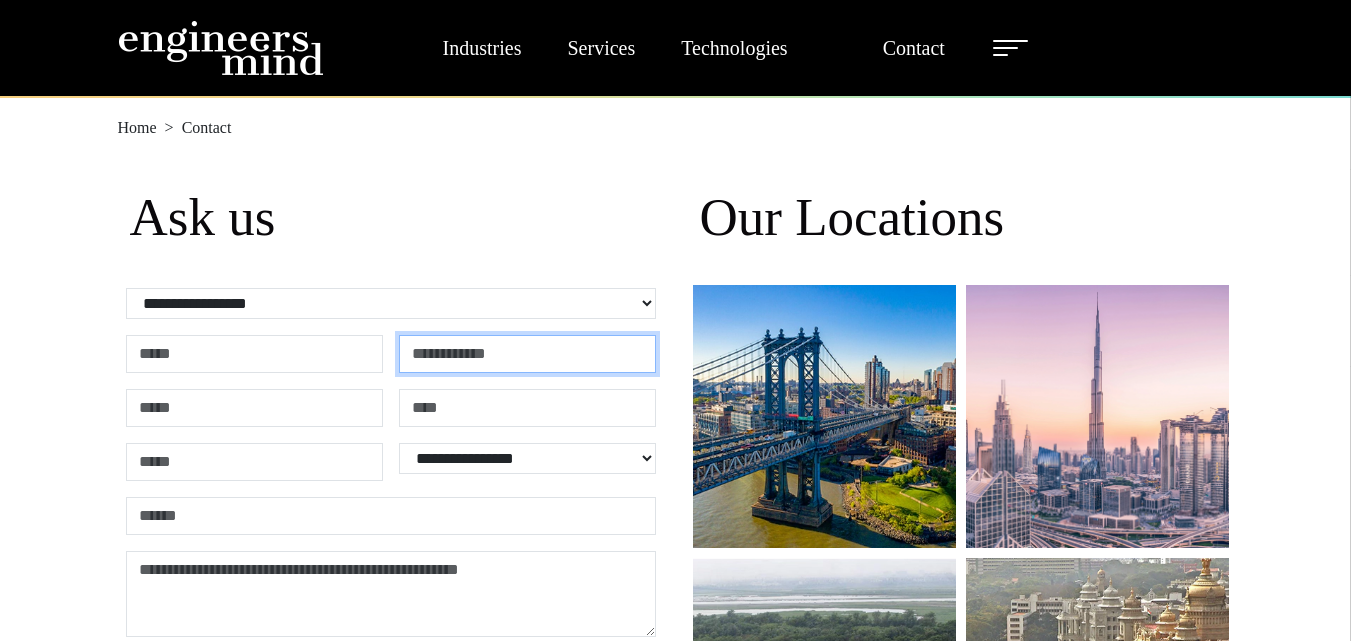 click at bounding box center (527, 354) 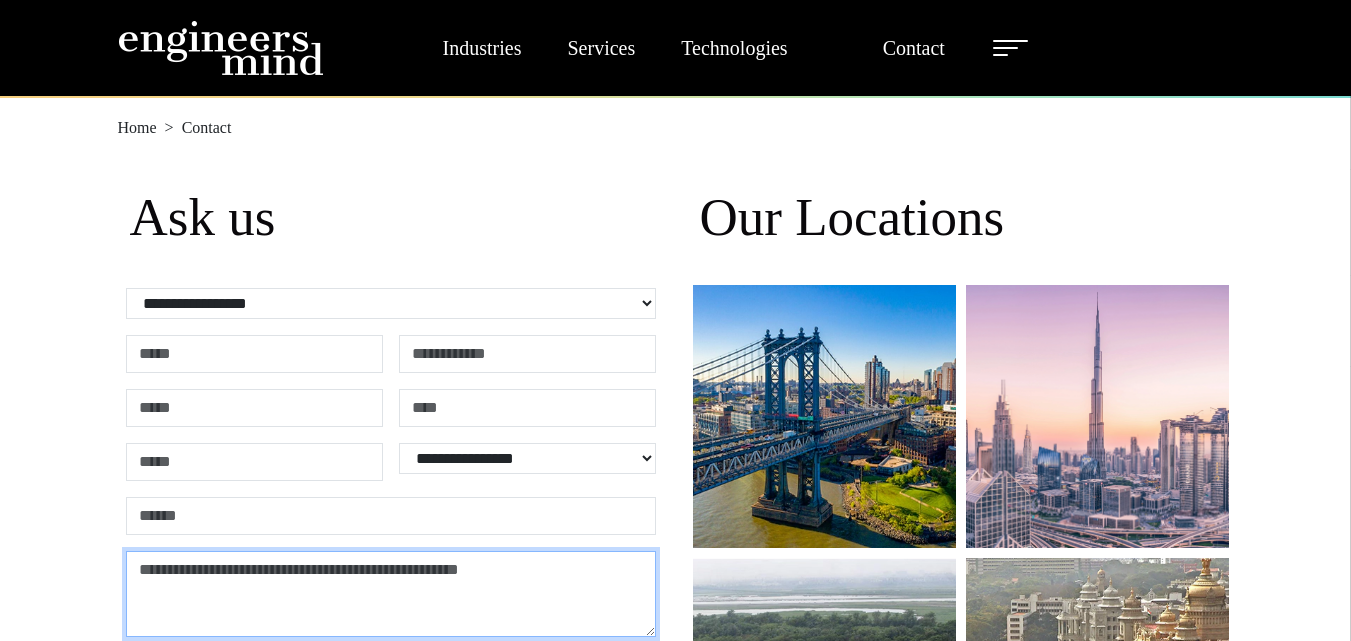 click at bounding box center (391, 594) 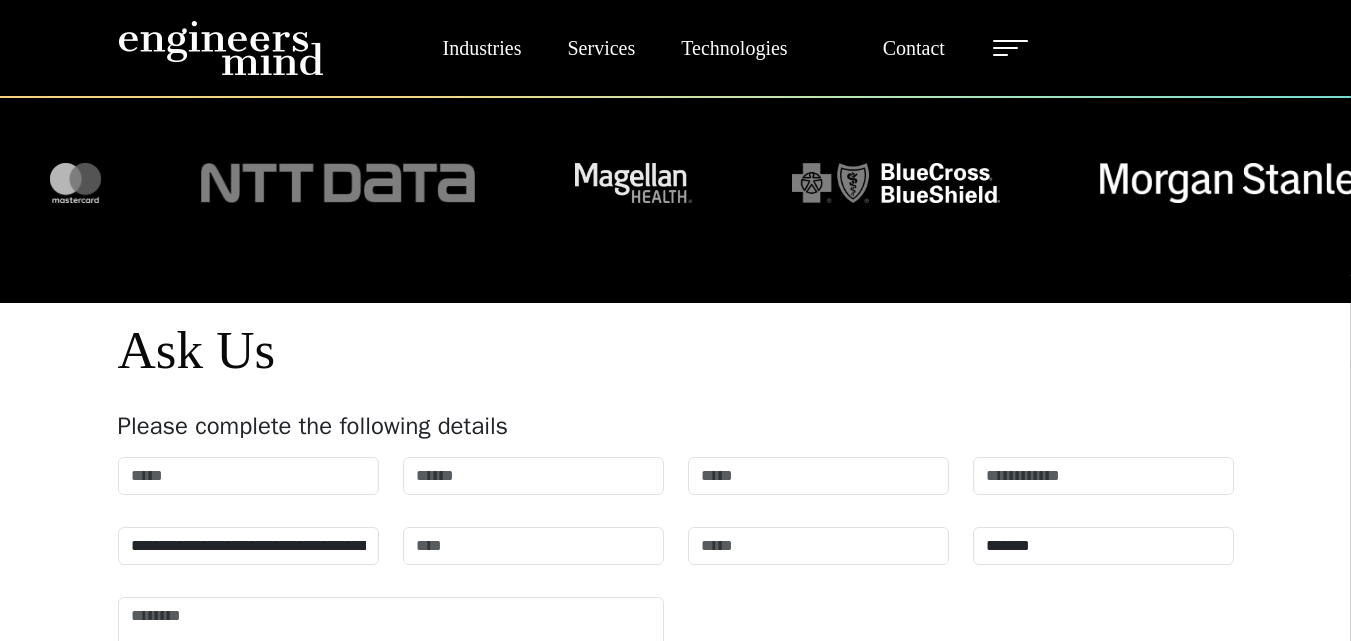 scroll, scrollTop: 1841, scrollLeft: 0, axis: vertical 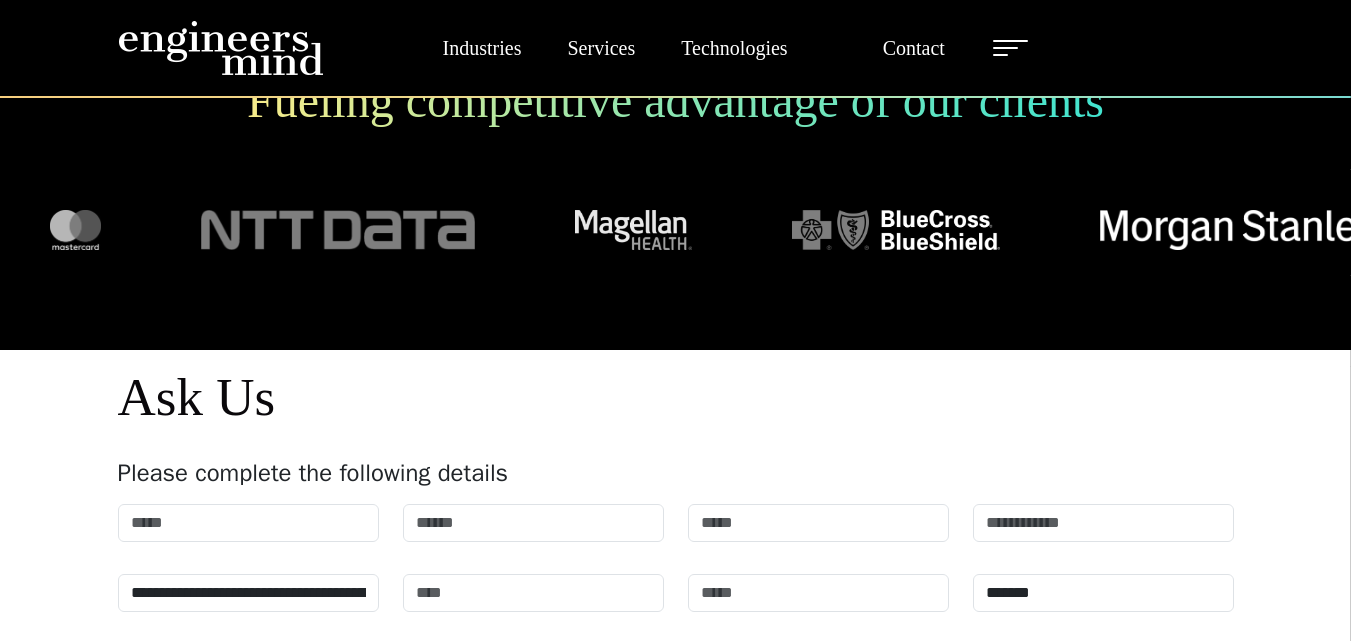 click on "Ask Us" at bounding box center (676, 398) 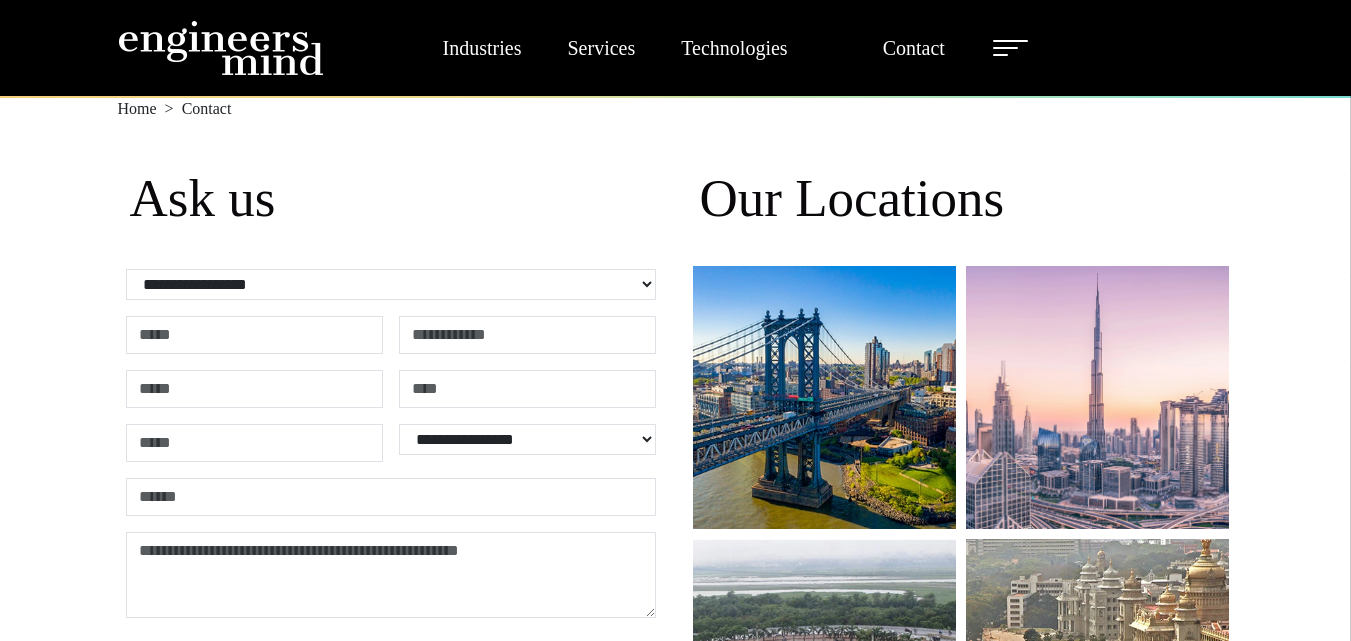 scroll, scrollTop: 0, scrollLeft: 0, axis: both 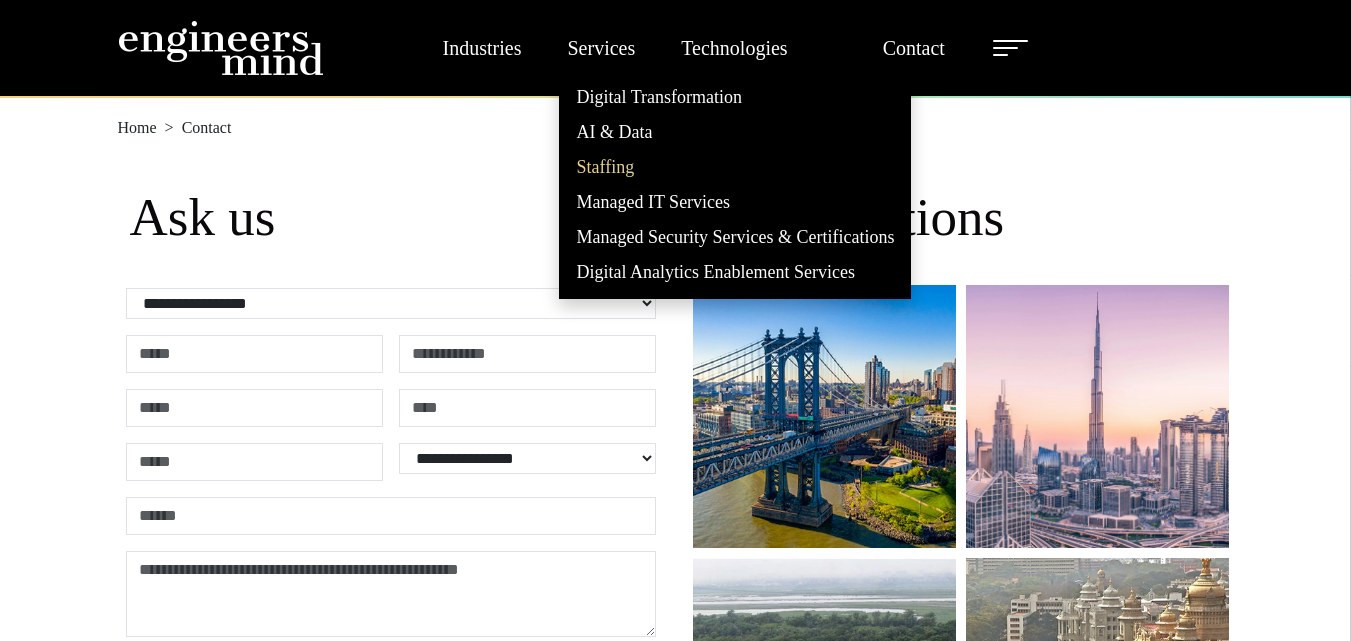 click on "Staffing" at bounding box center (735, 167) 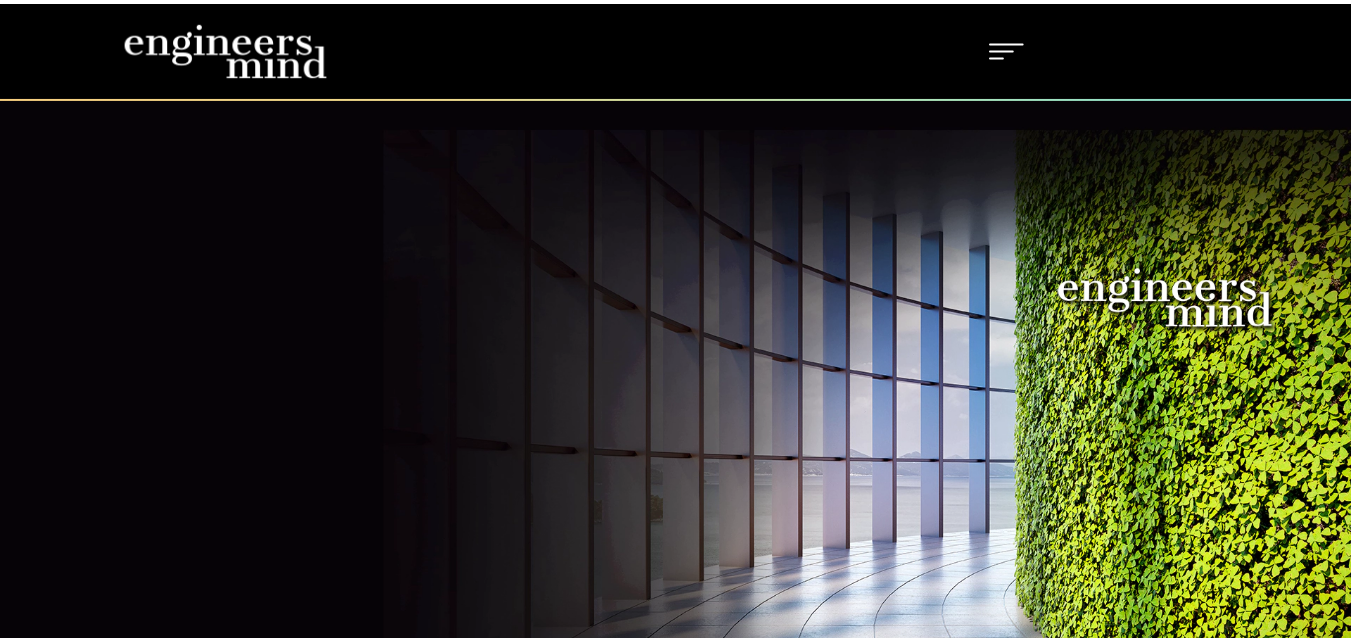 scroll, scrollTop: 0, scrollLeft: 0, axis: both 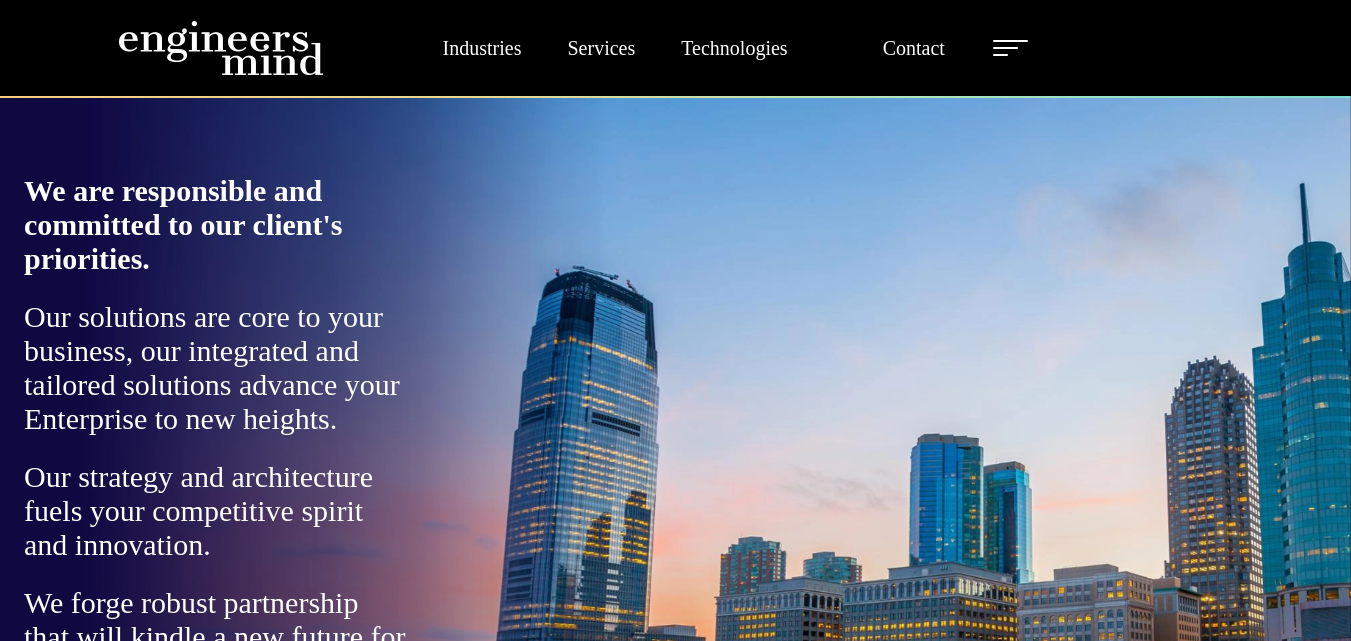 click on "We are responsible and committed to our client's priorities.   Our solutions are core to your business, our integrated and tailored solutions advance your Enterprise to new heights.   Our strategy and architecture fuels your competitive spirit and innovation.   We forge robust partnership that will kindle a new future for you." at bounding box center (582, 443) 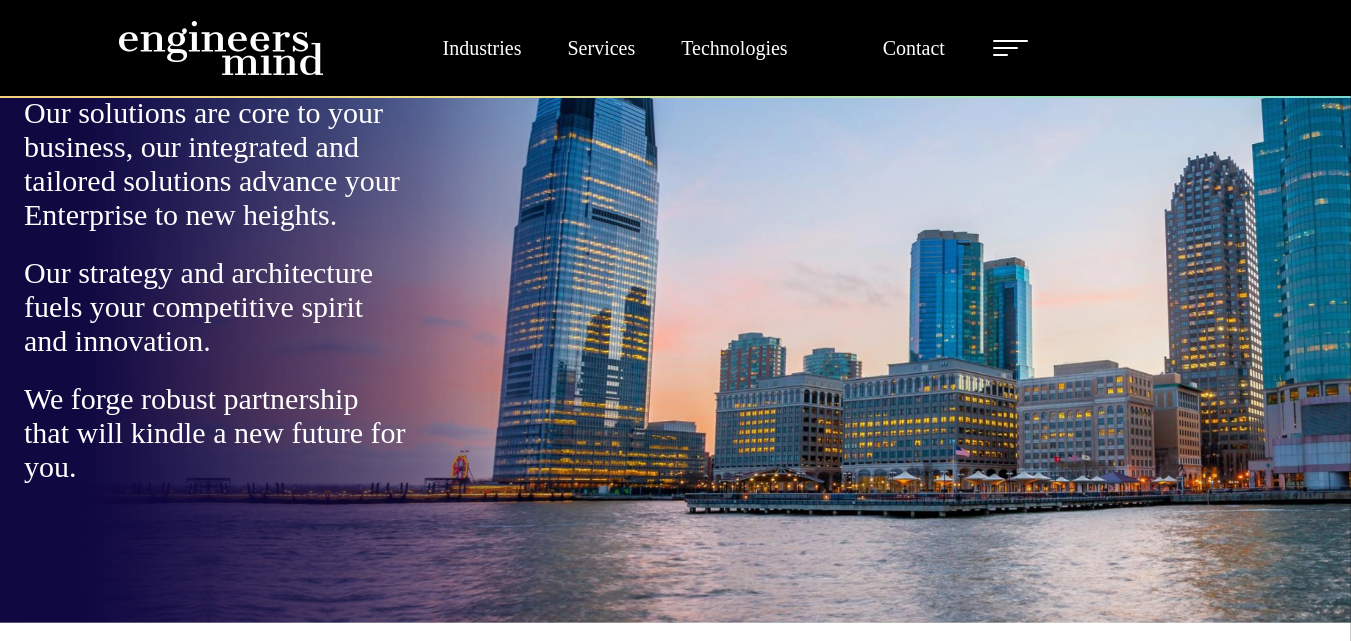 scroll, scrollTop: 960, scrollLeft: 0, axis: vertical 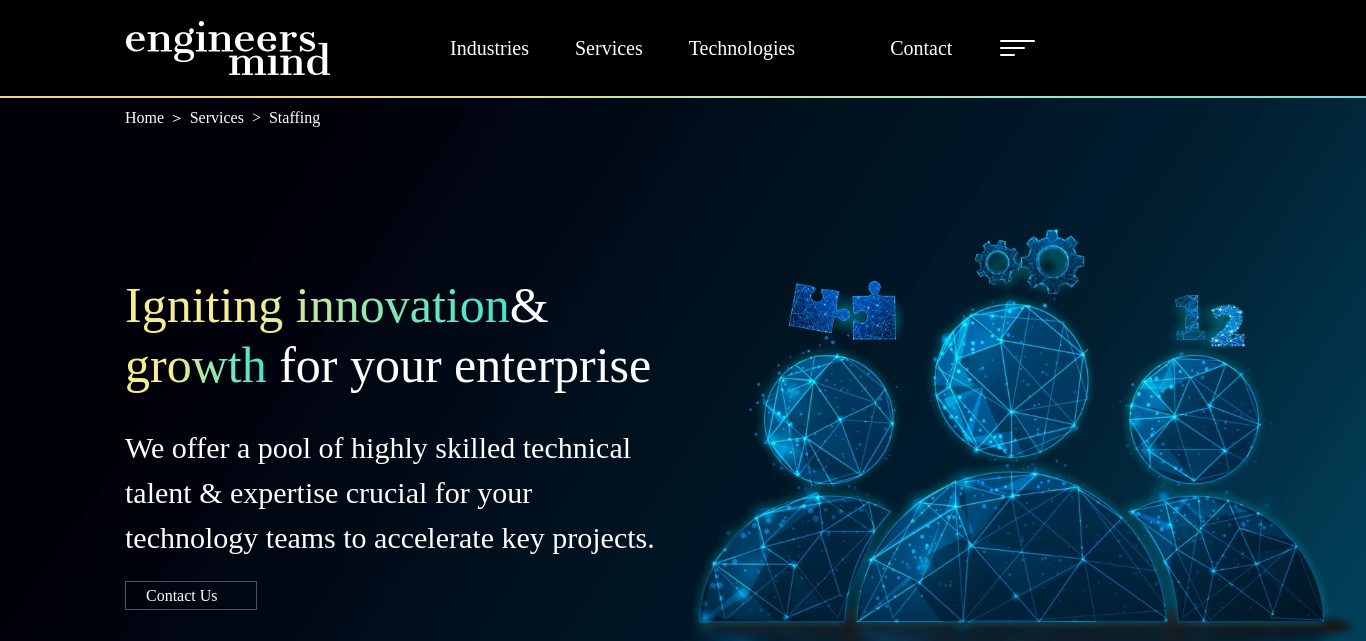 click at bounding box center (962, 1169) 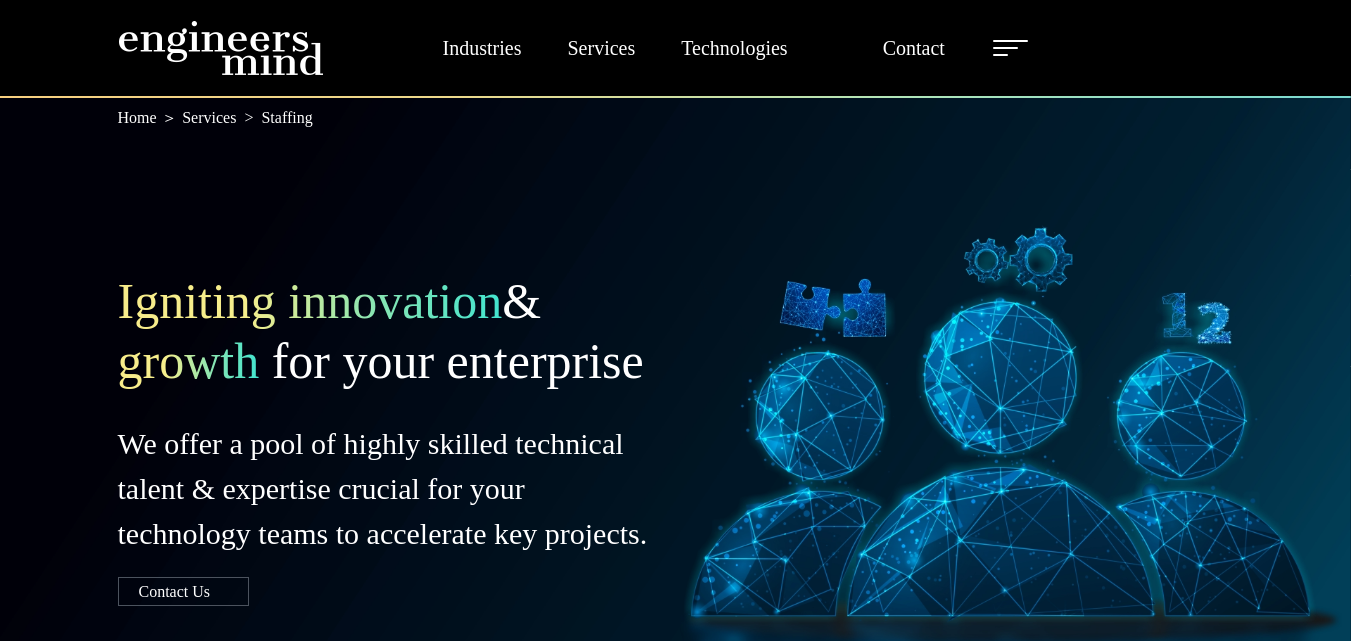 scroll, scrollTop: 34, scrollLeft: 0, axis: vertical 